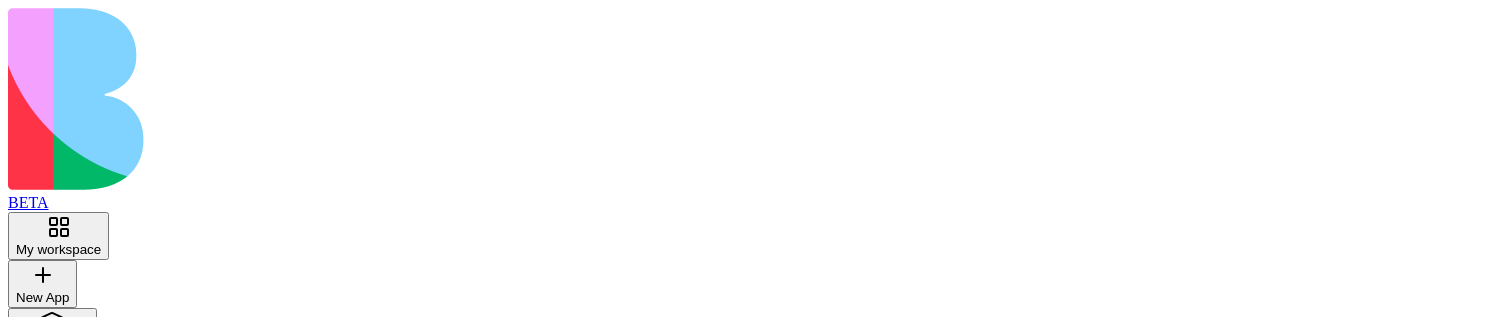 scroll, scrollTop: 0, scrollLeft: 0, axis: both 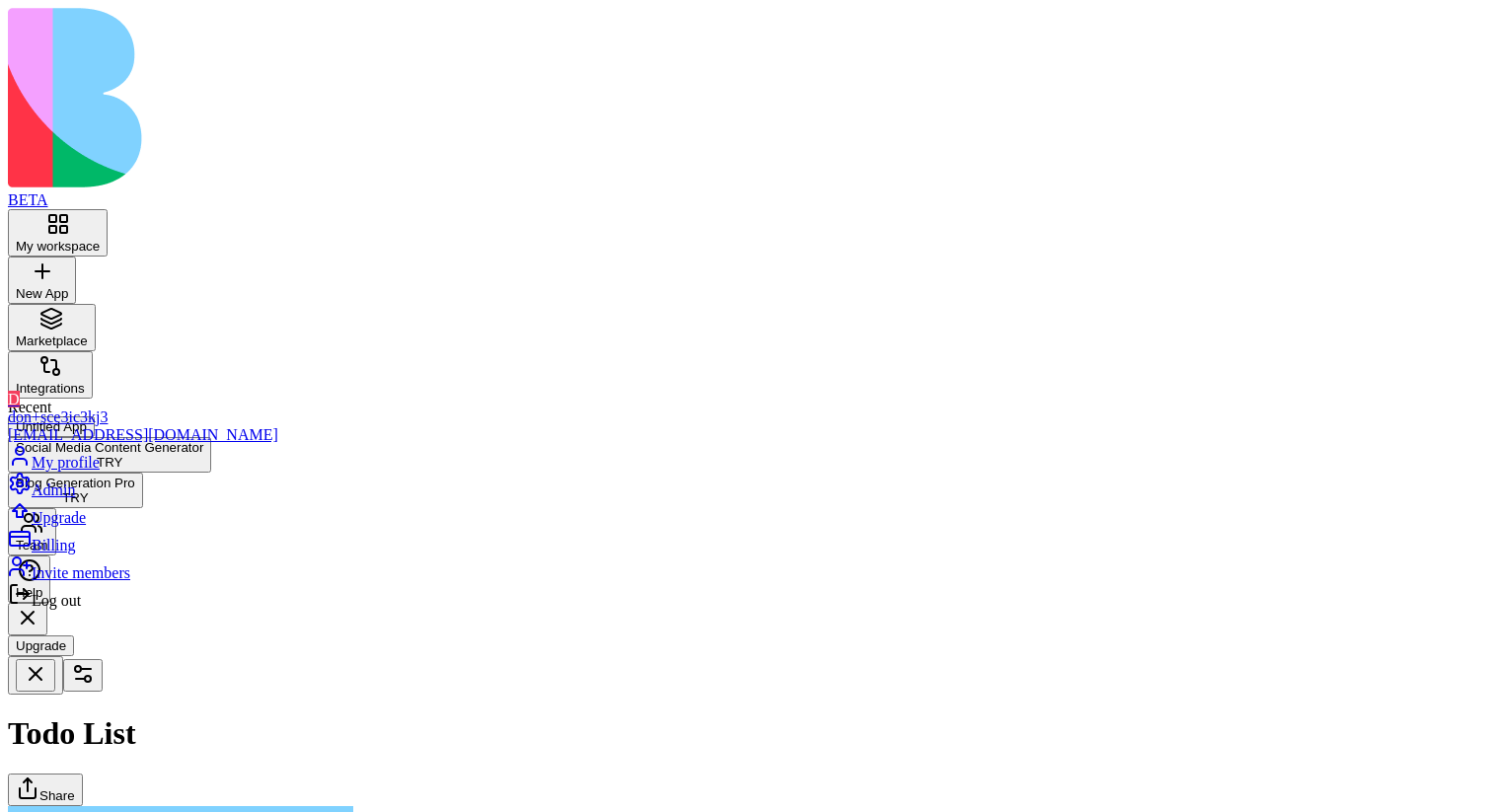 click on "Invite members" at bounding box center [81, 572] 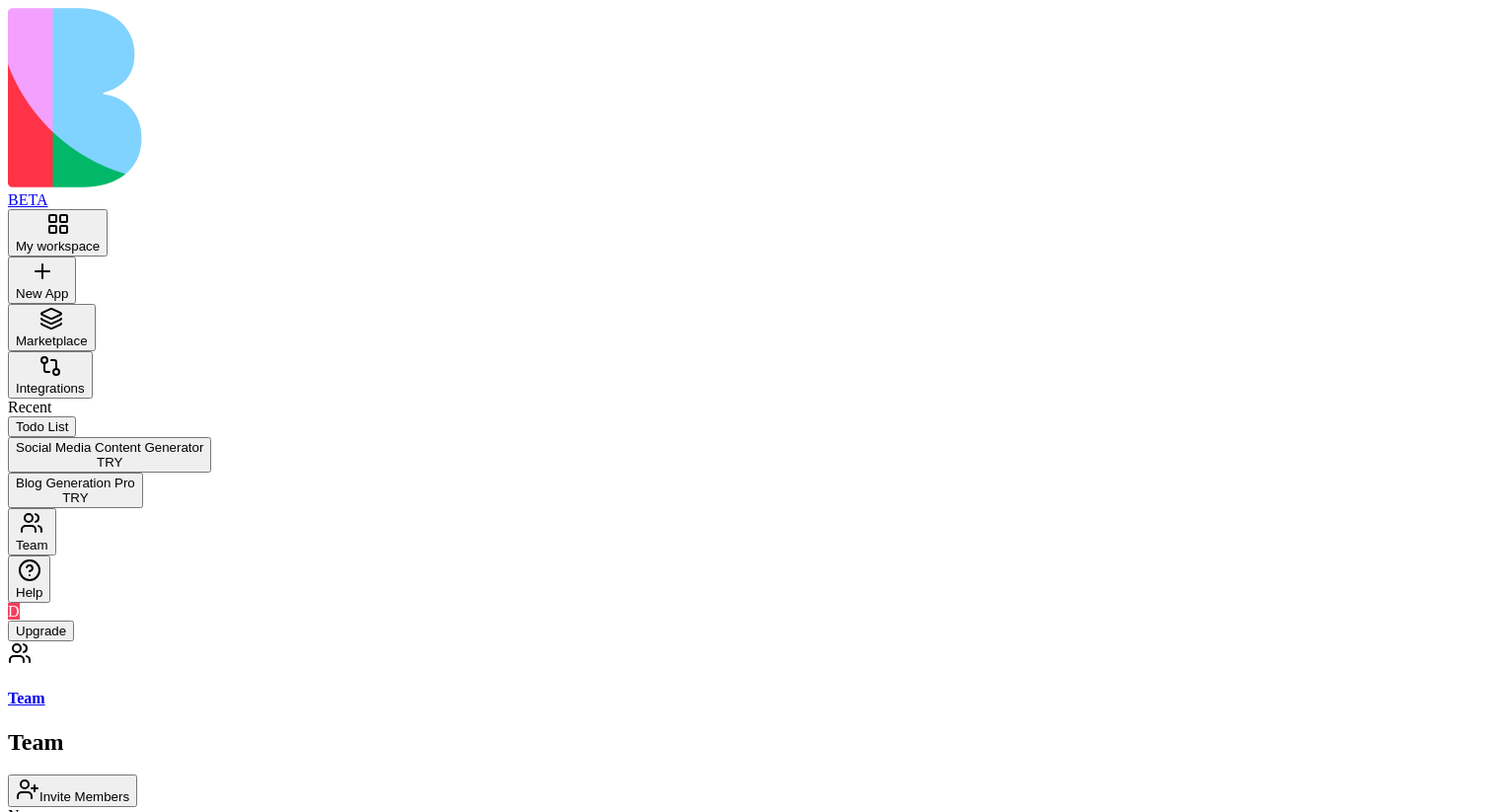 click on "Team Invite Members Name Status Role D don+sce3ic3kj3  (you) don+sce3ic3kj3@blocks.ws Active ADMIN" at bounding box center (746, 840) 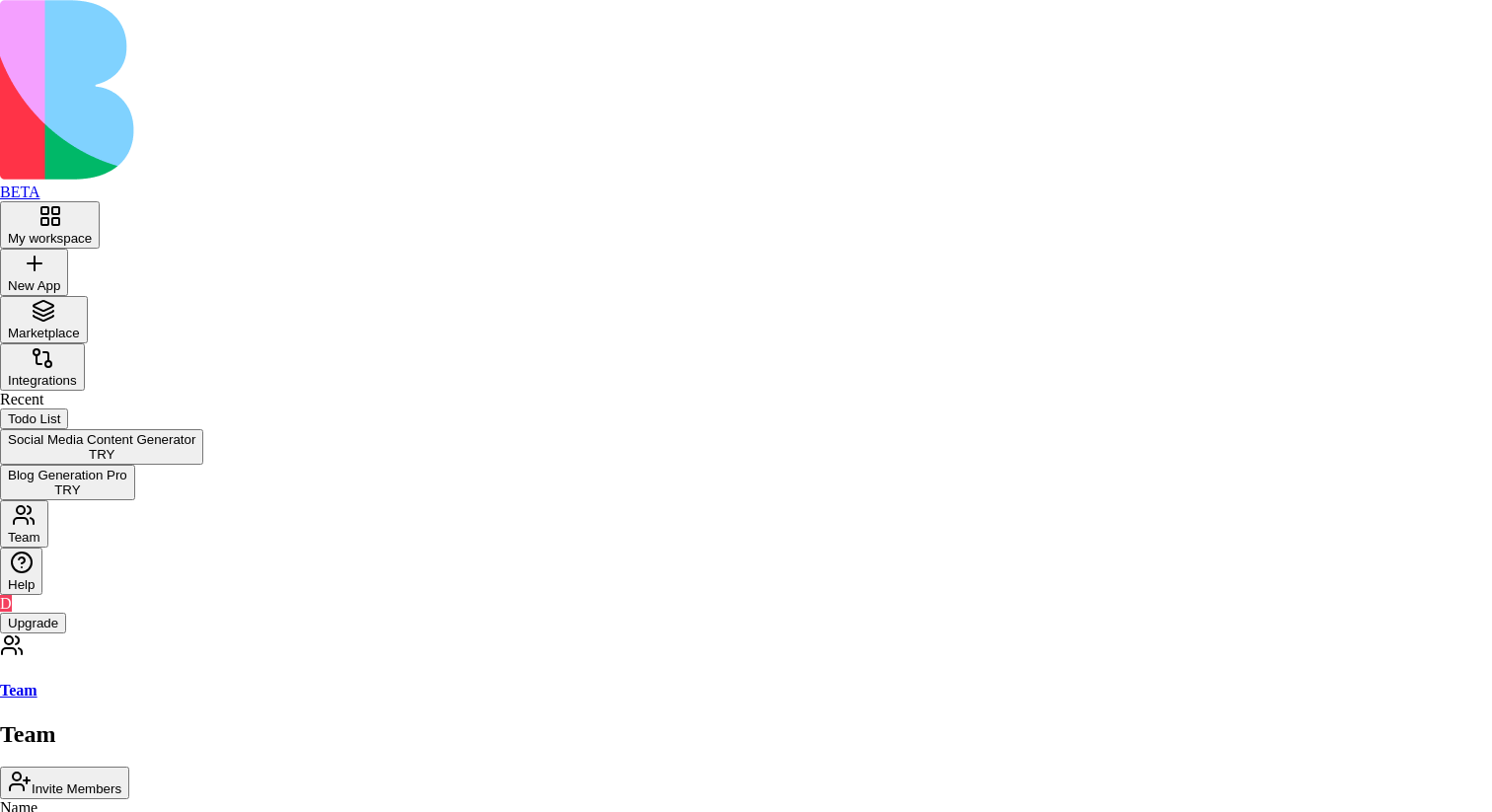 click 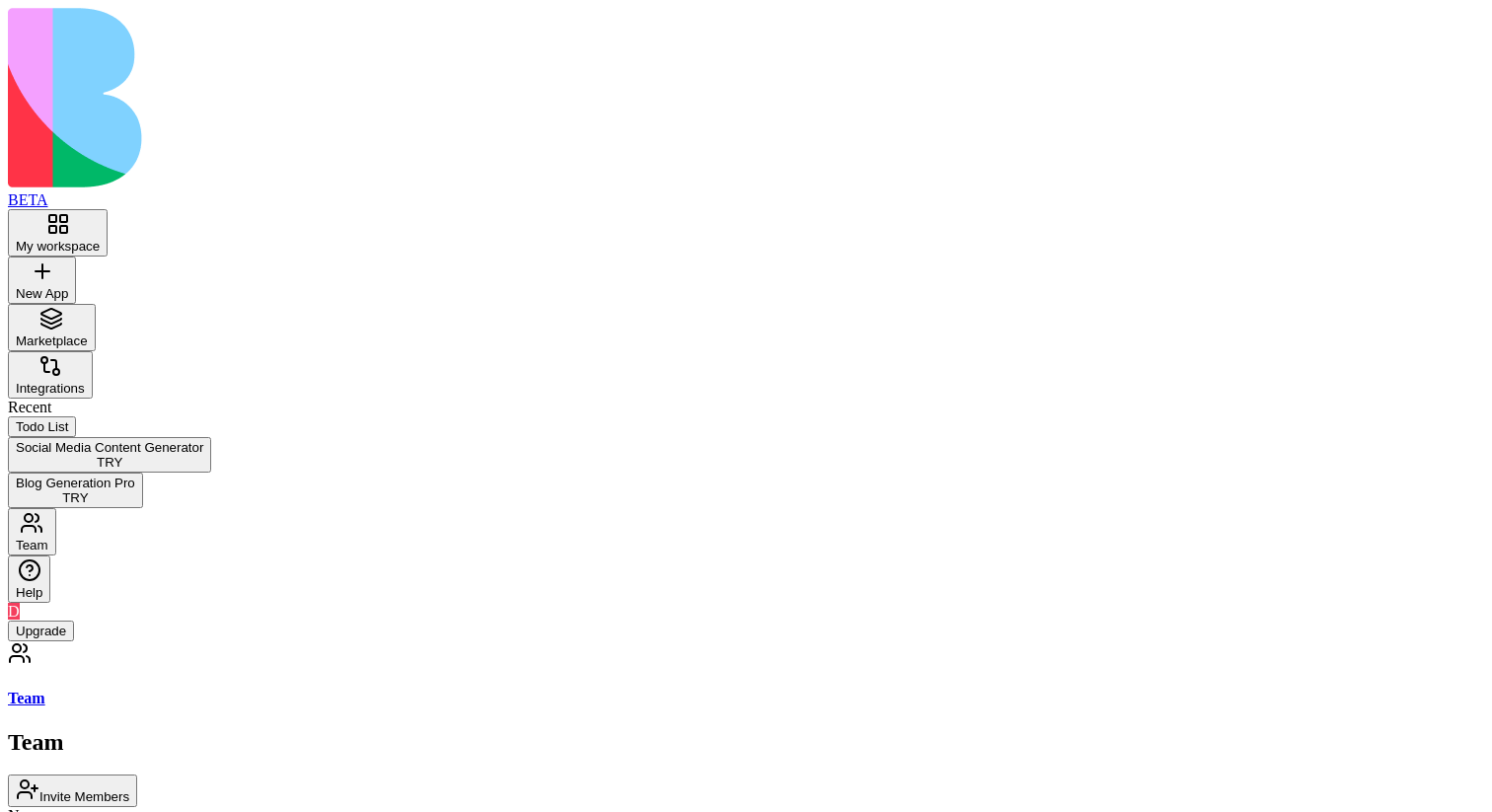 type 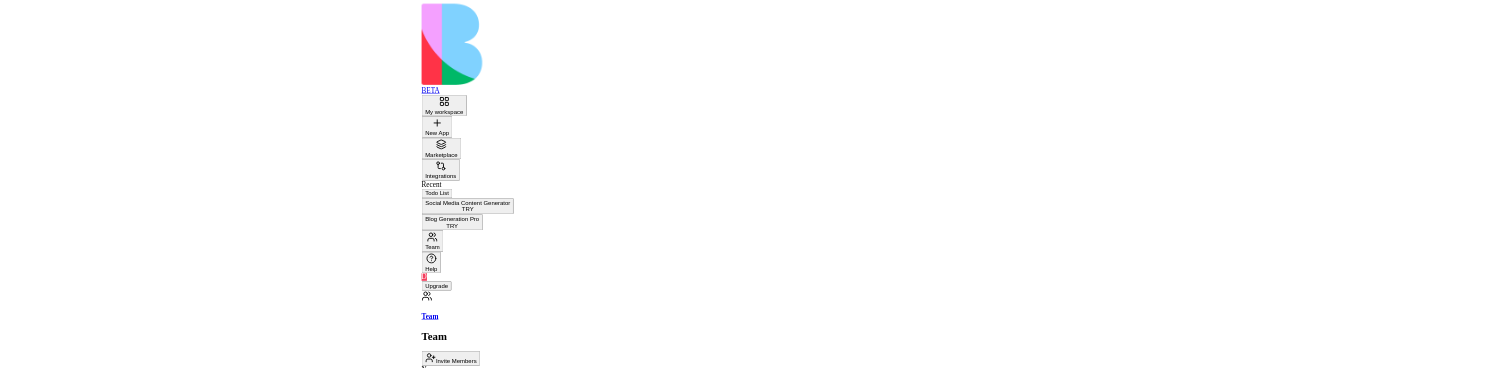 scroll, scrollTop: 0, scrollLeft: 0, axis: both 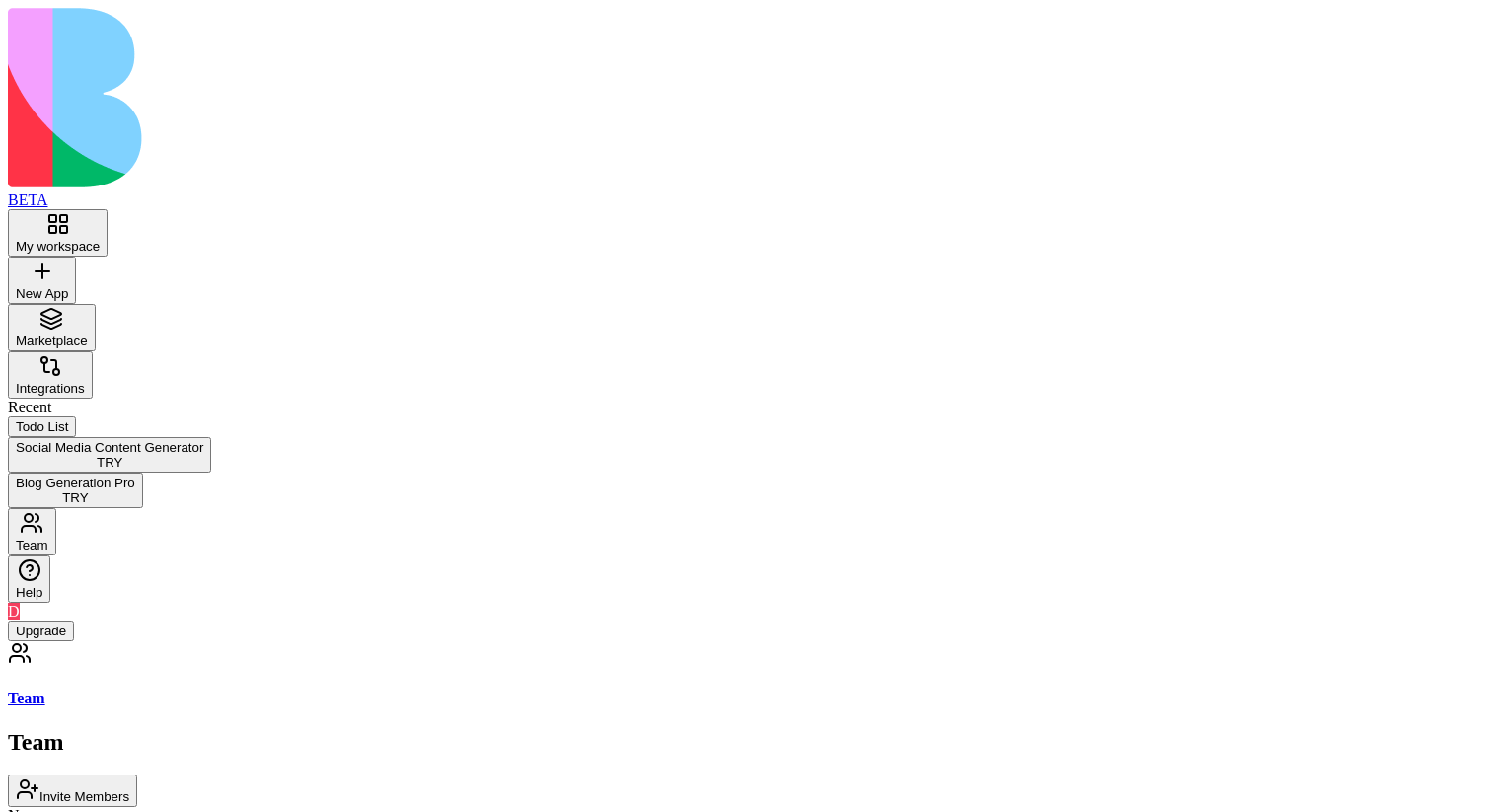 click on "Invite Members" at bounding box center [72, 790] 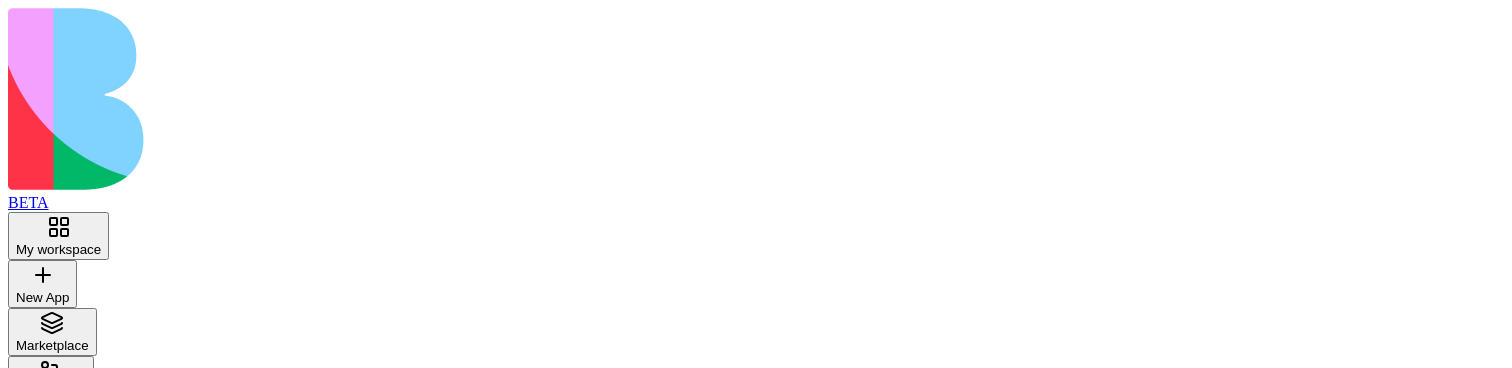 scroll, scrollTop: 0, scrollLeft: 0, axis: both 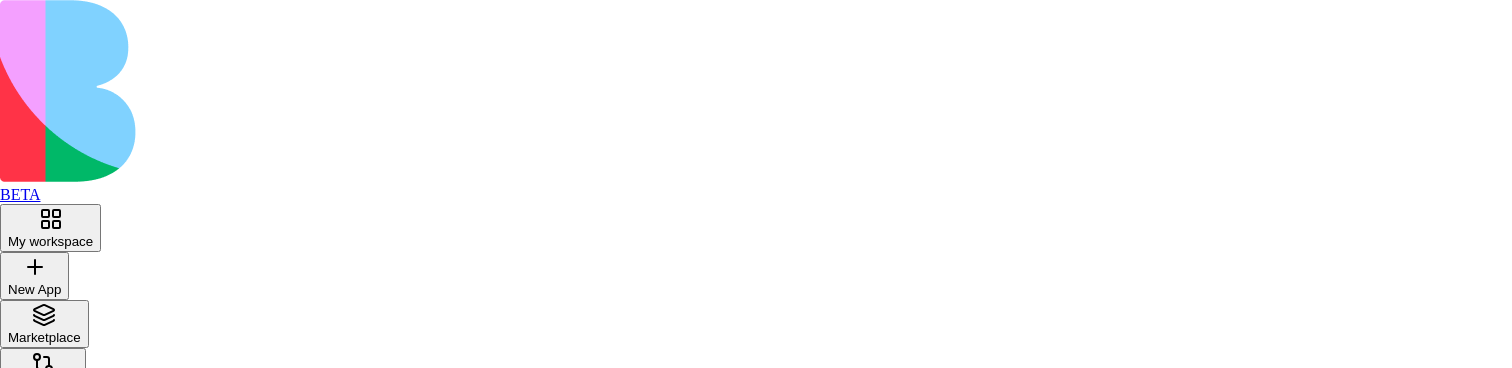 type on "**********" 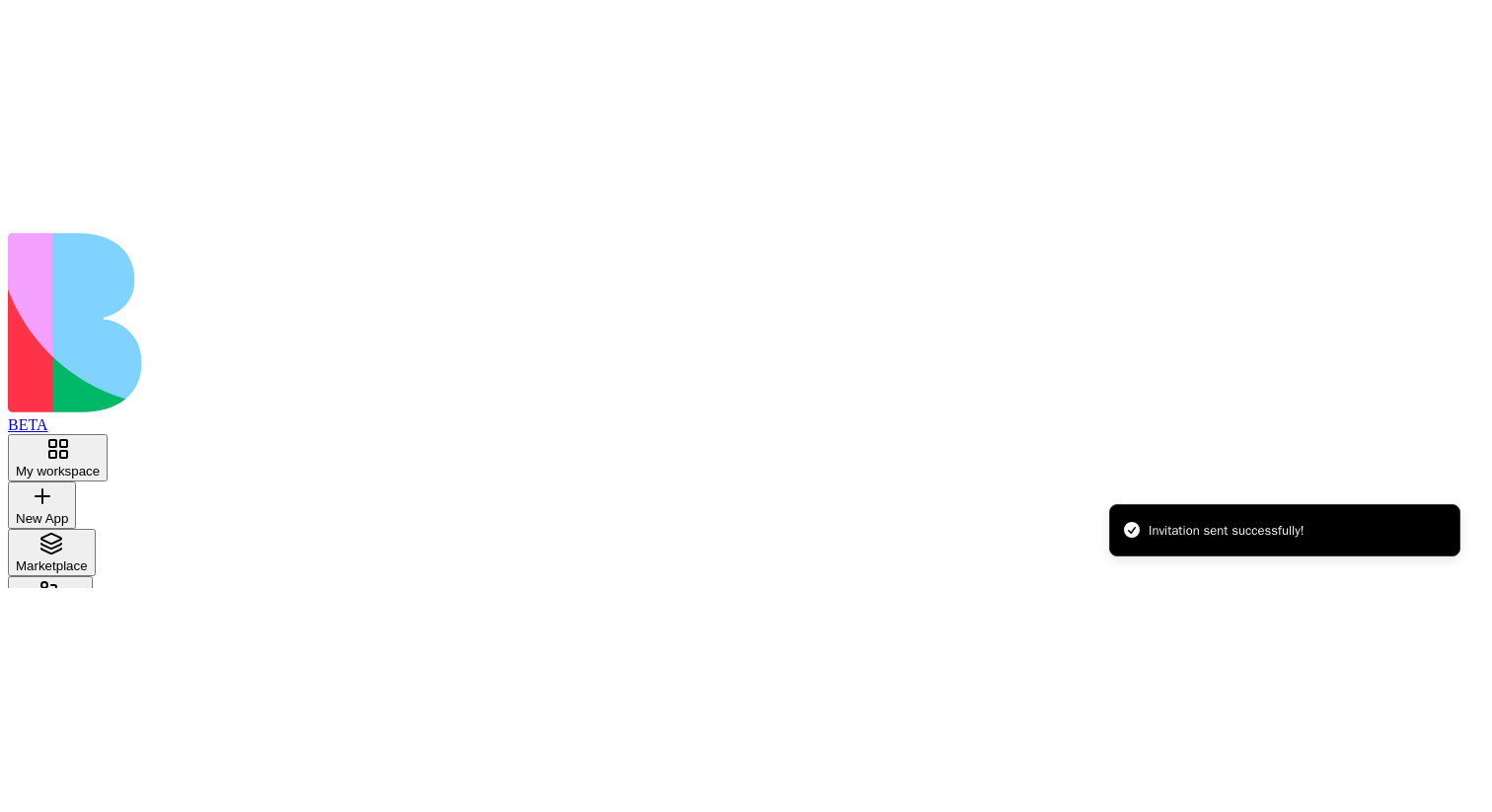 scroll, scrollTop: 25, scrollLeft: 0, axis: vertical 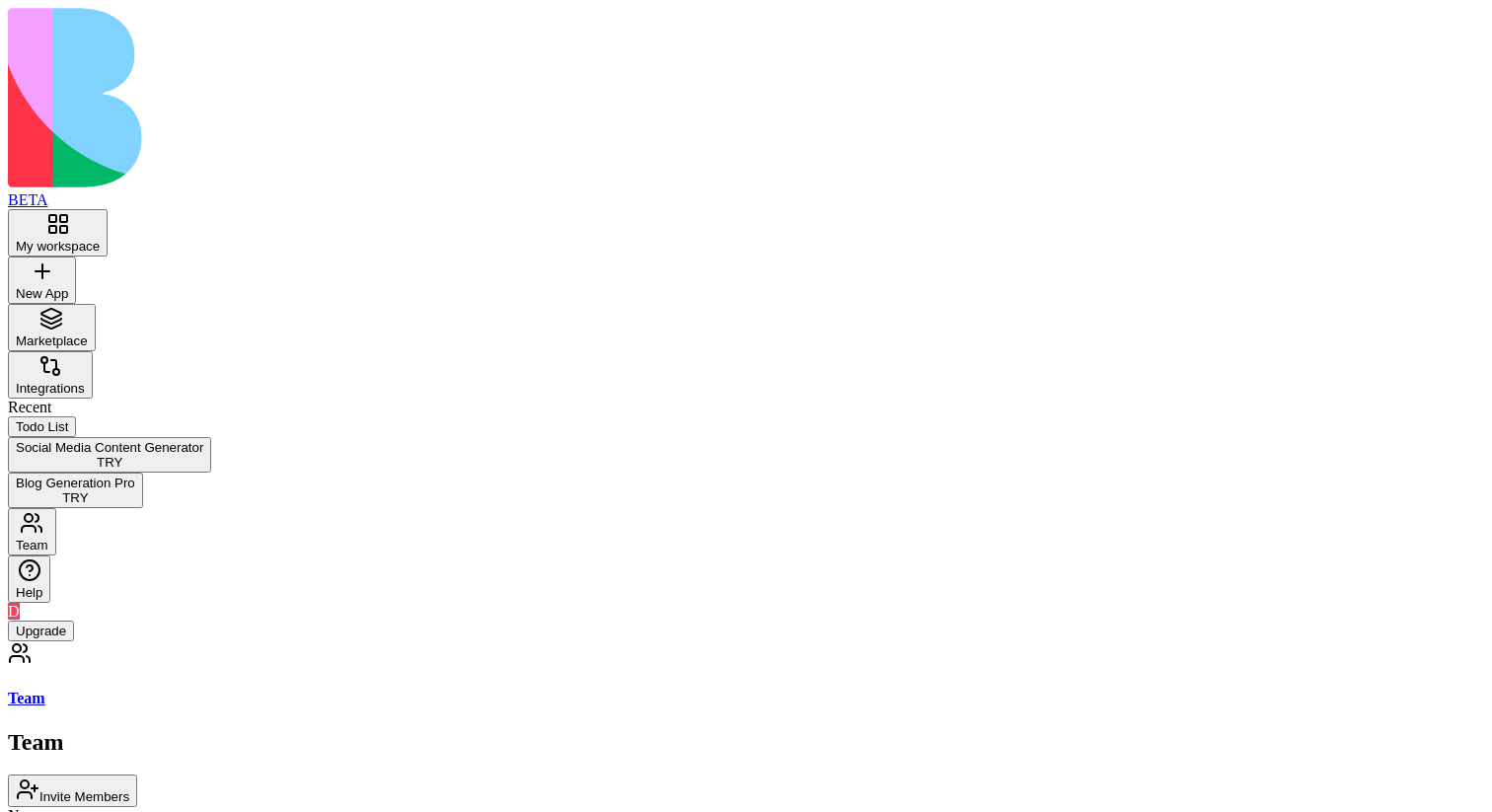 type 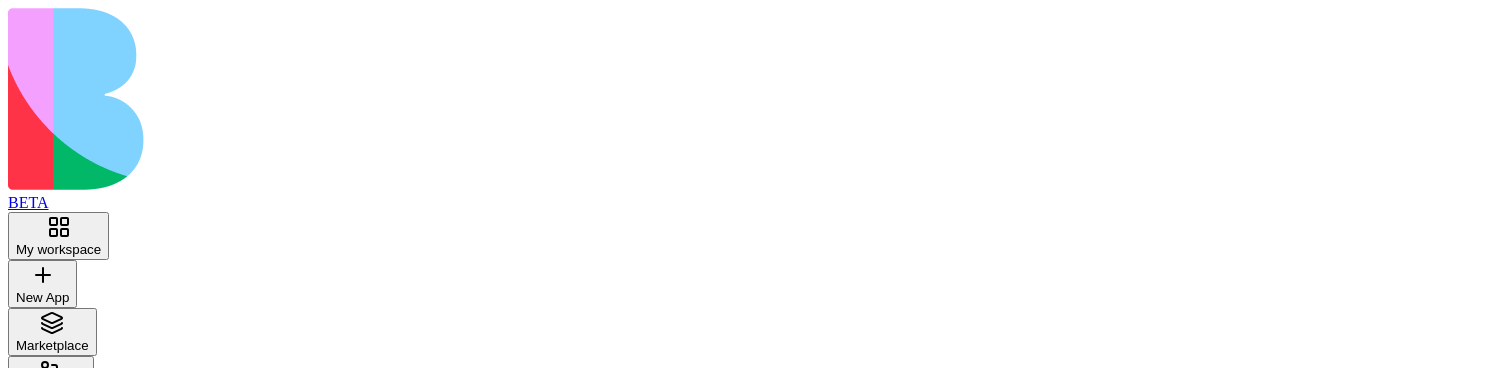 scroll, scrollTop: 233, scrollLeft: 0, axis: vertical 